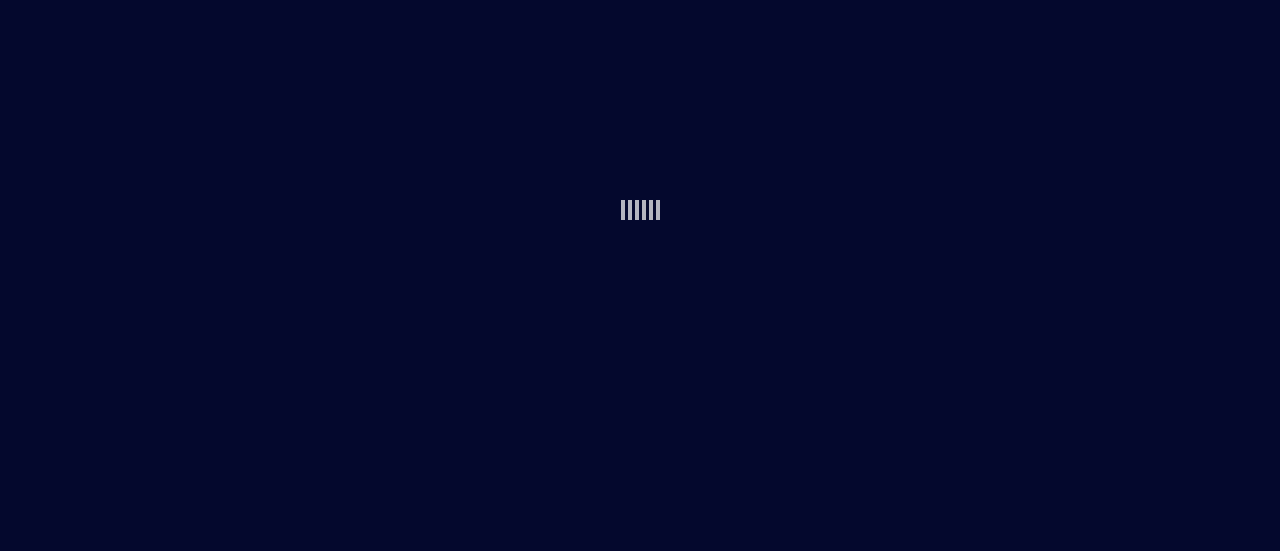 scroll, scrollTop: 0, scrollLeft: 0, axis: both 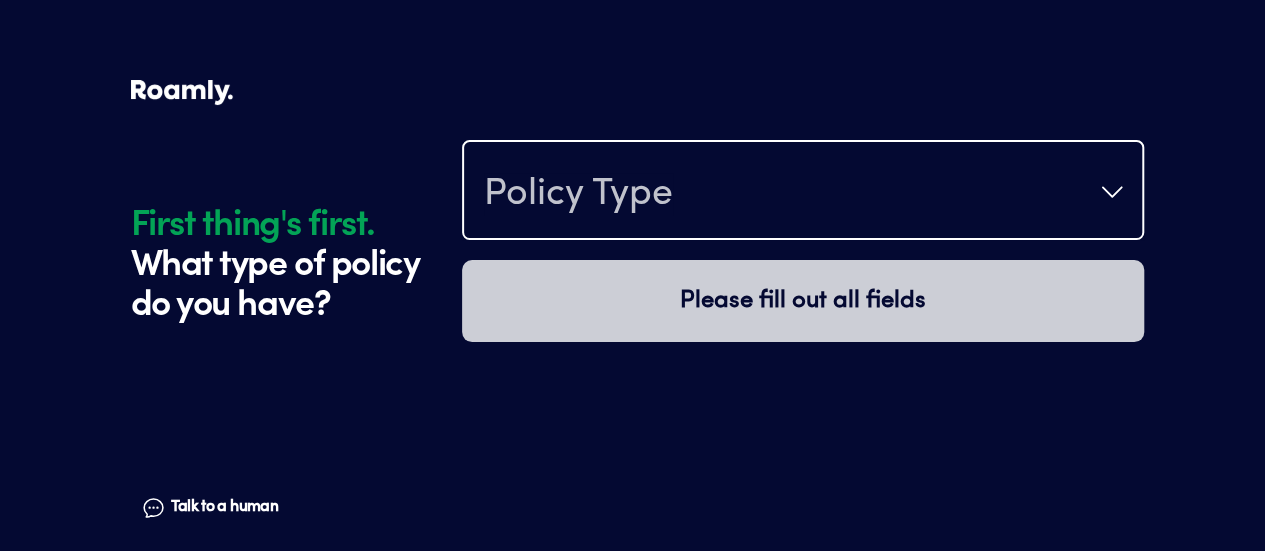 click on "Policy Type" at bounding box center (803, 192) 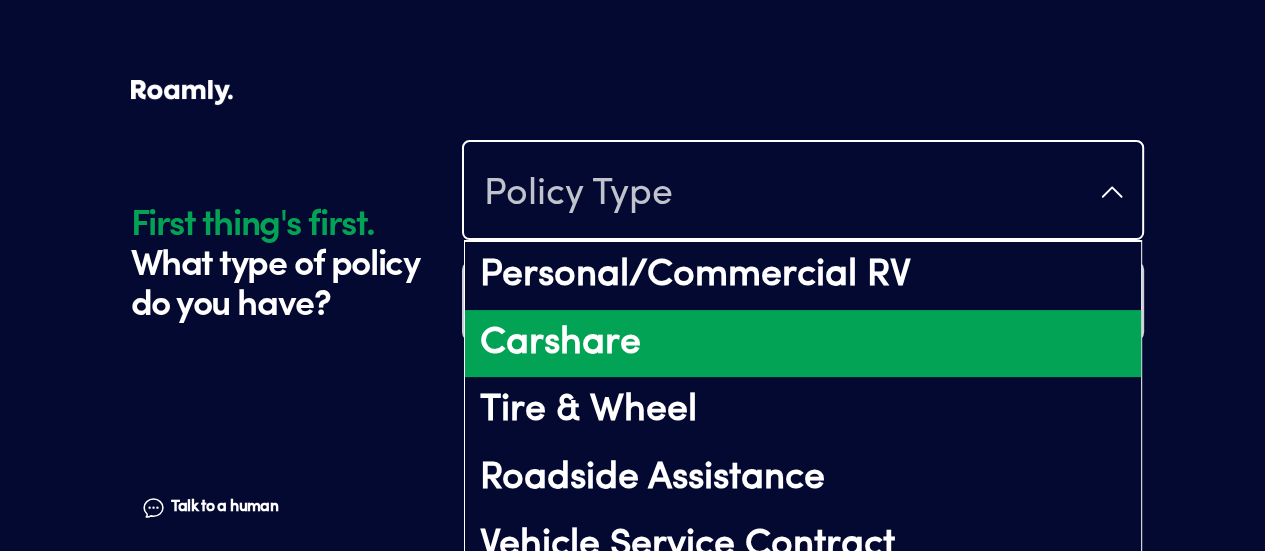 click on "Carshare" at bounding box center [803, 344] 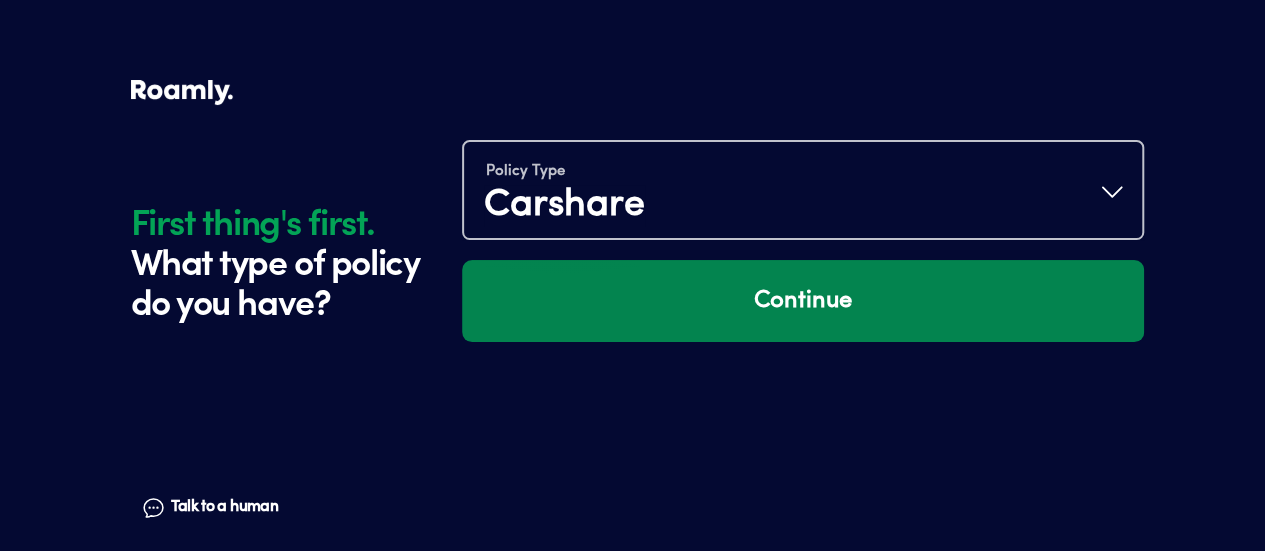 click on "Continue" at bounding box center [803, 301] 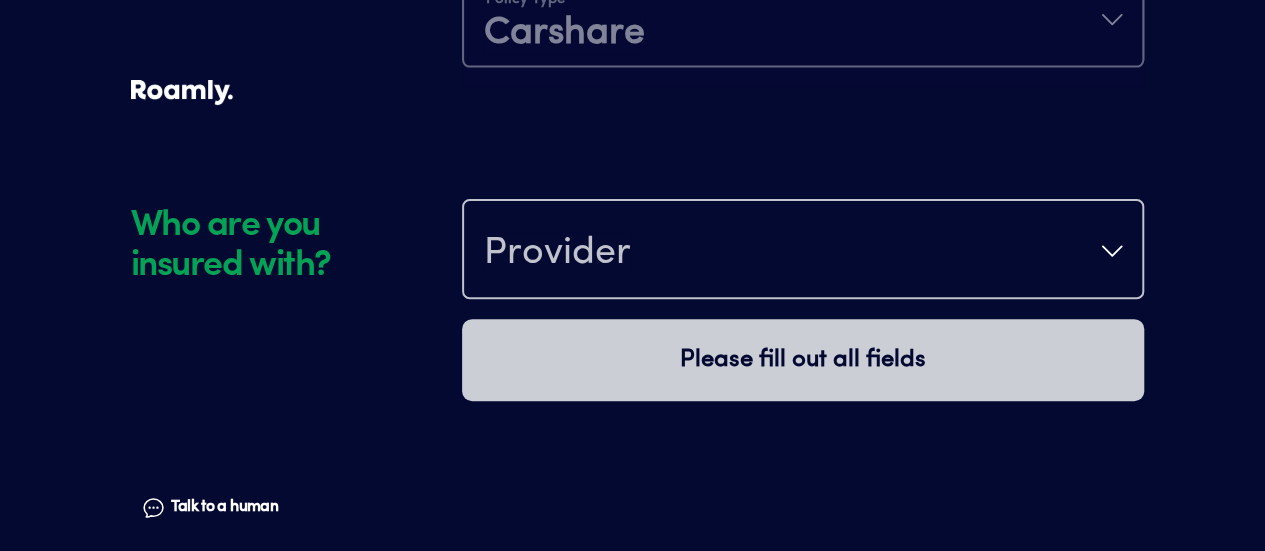 scroll, scrollTop: 280, scrollLeft: 0, axis: vertical 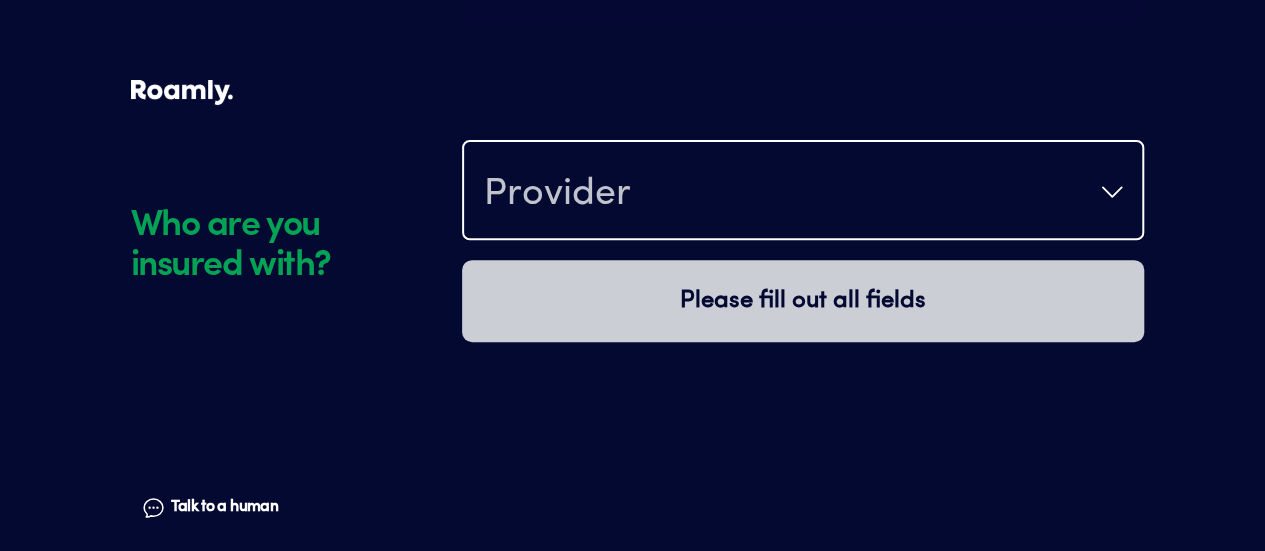click on "Provider" at bounding box center (803, 192) 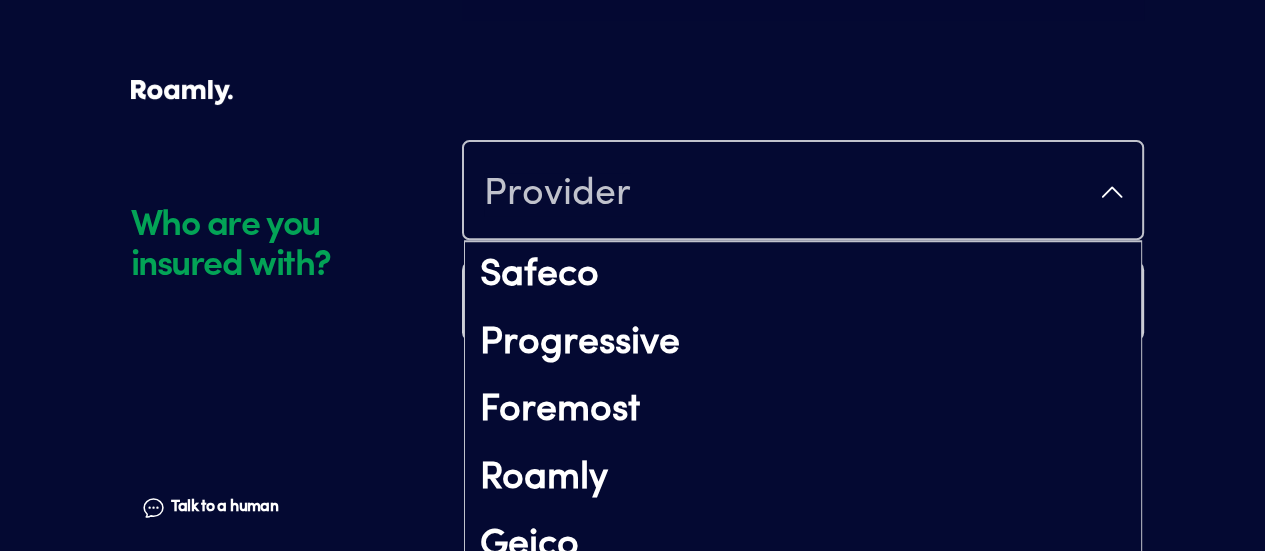 scroll, scrollTop: 299, scrollLeft: 0, axis: vertical 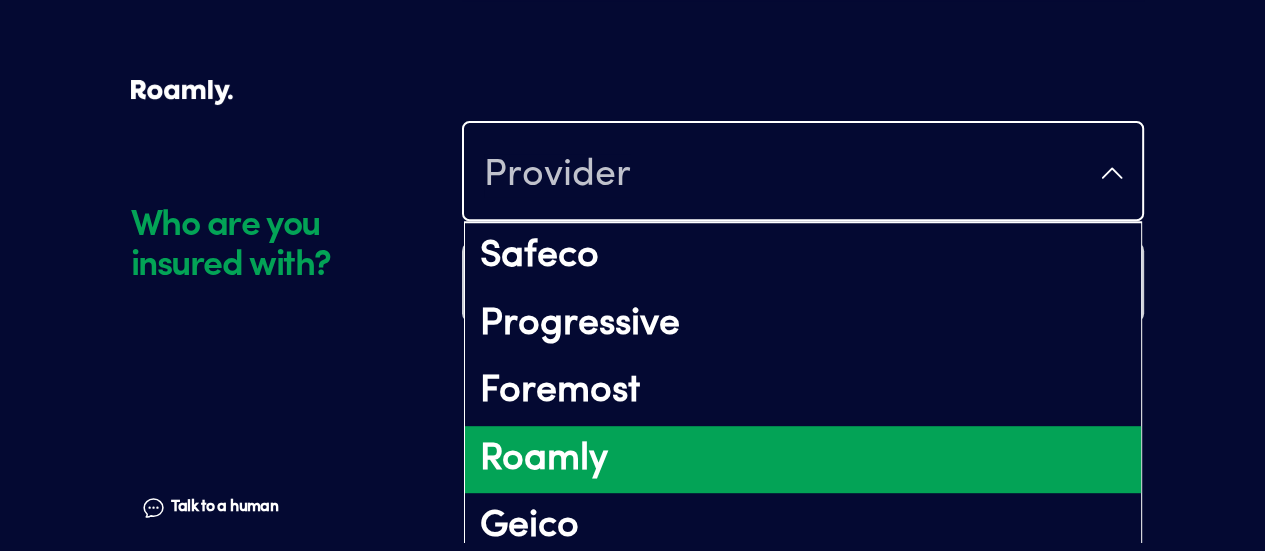 click on "Roamly" at bounding box center [803, 460] 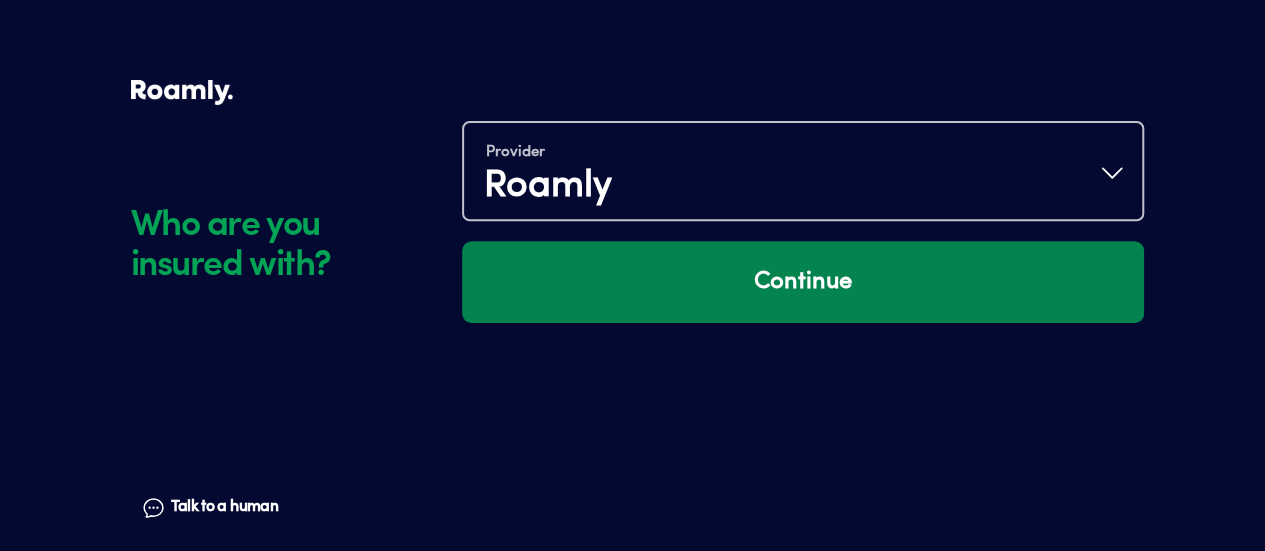 click on "Continue" at bounding box center (803, 282) 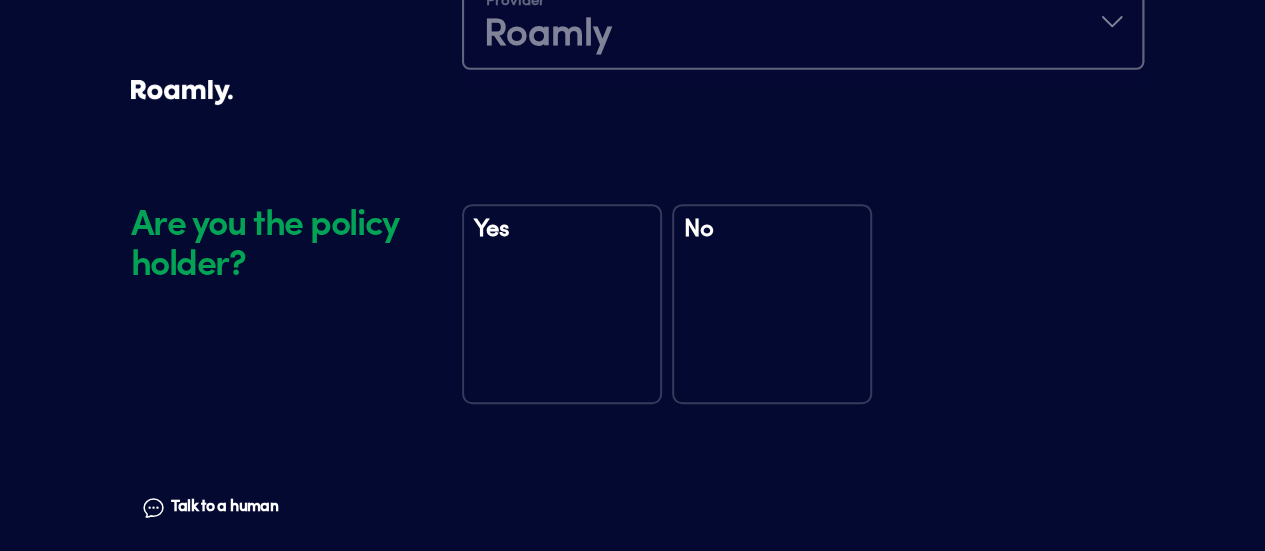 scroll, scrollTop: 560, scrollLeft: 0, axis: vertical 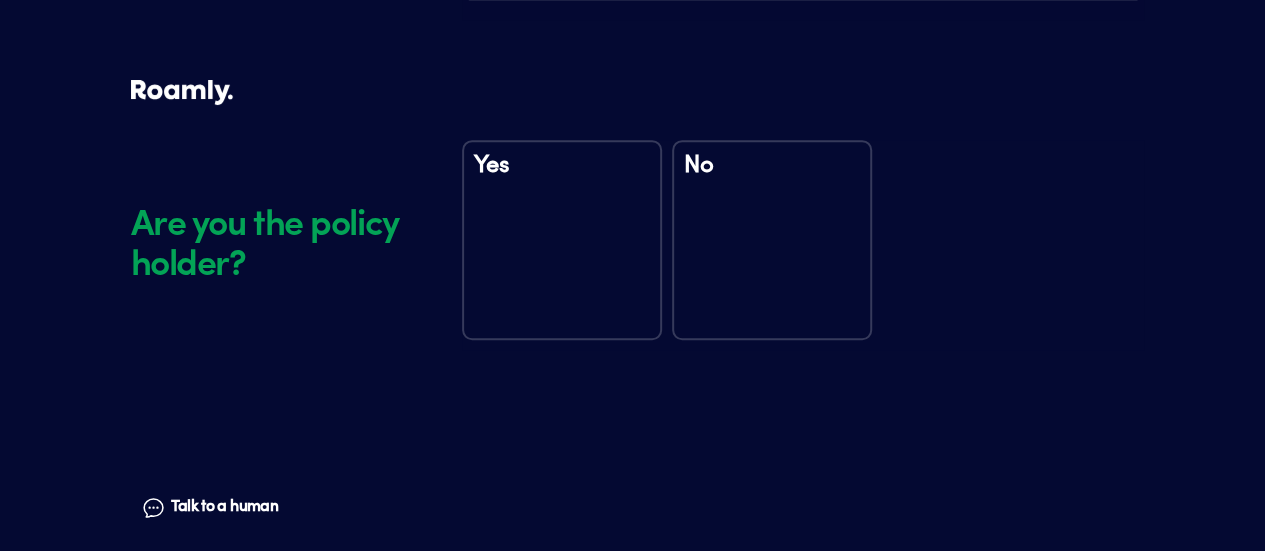 click on "No" at bounding box center [772, 179] 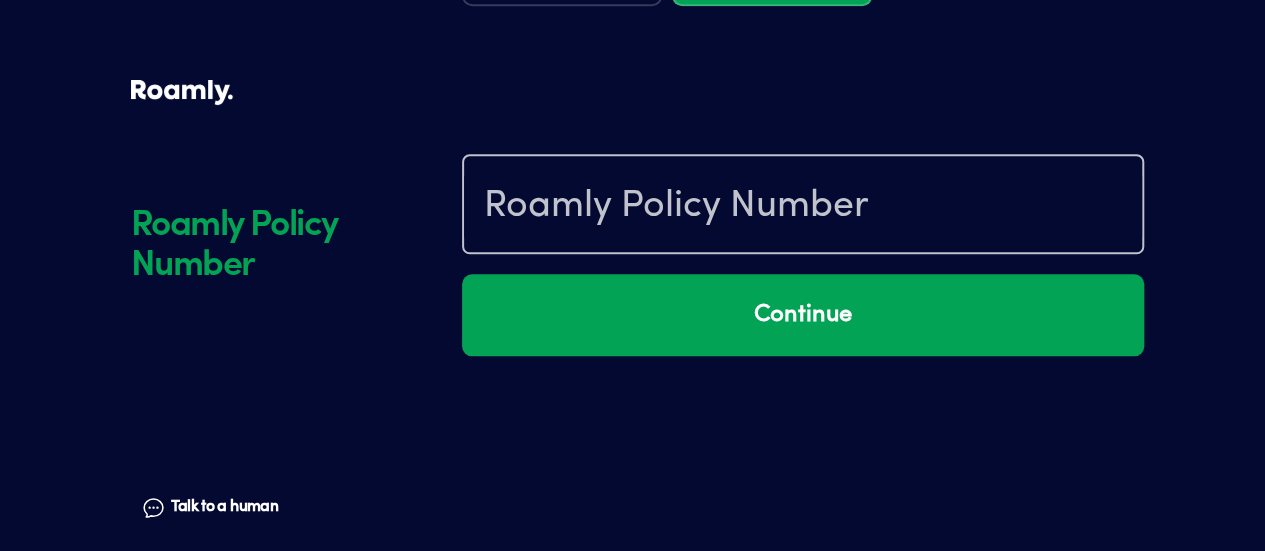 scroll, scrollTop: 950, scrollLeft: 0, axis: vertical 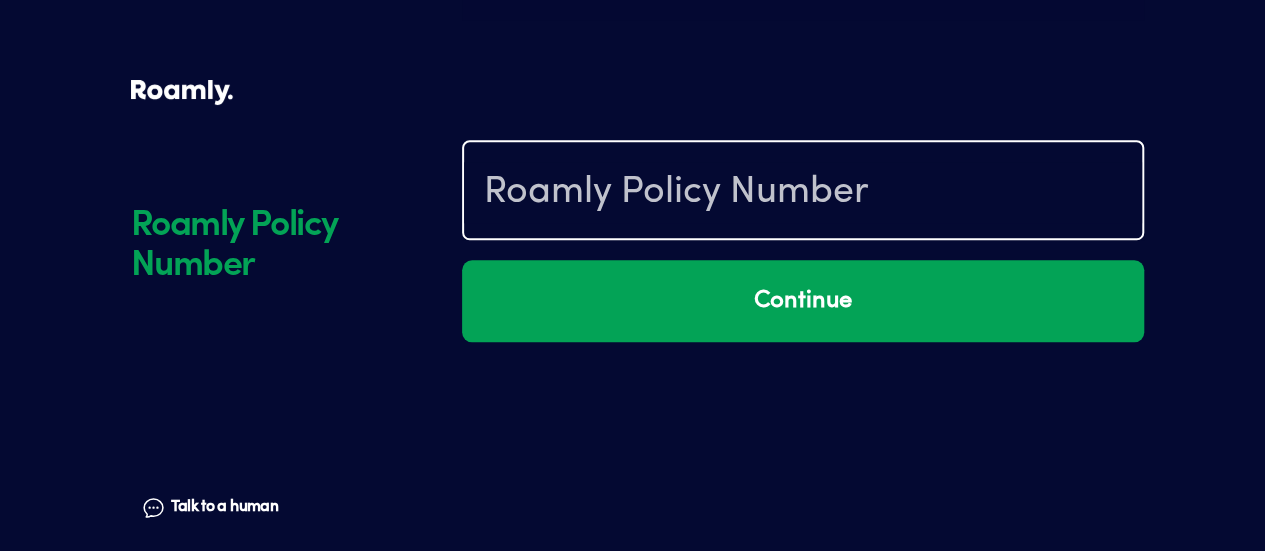 click at bounding box center [803, 192] 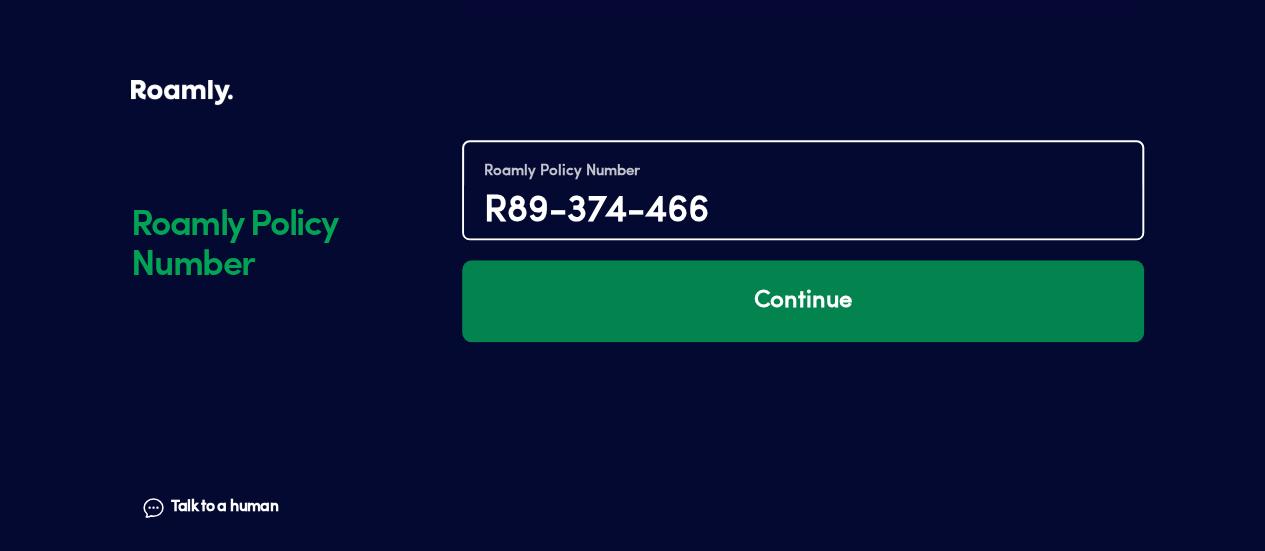 type on "R89-374-466" 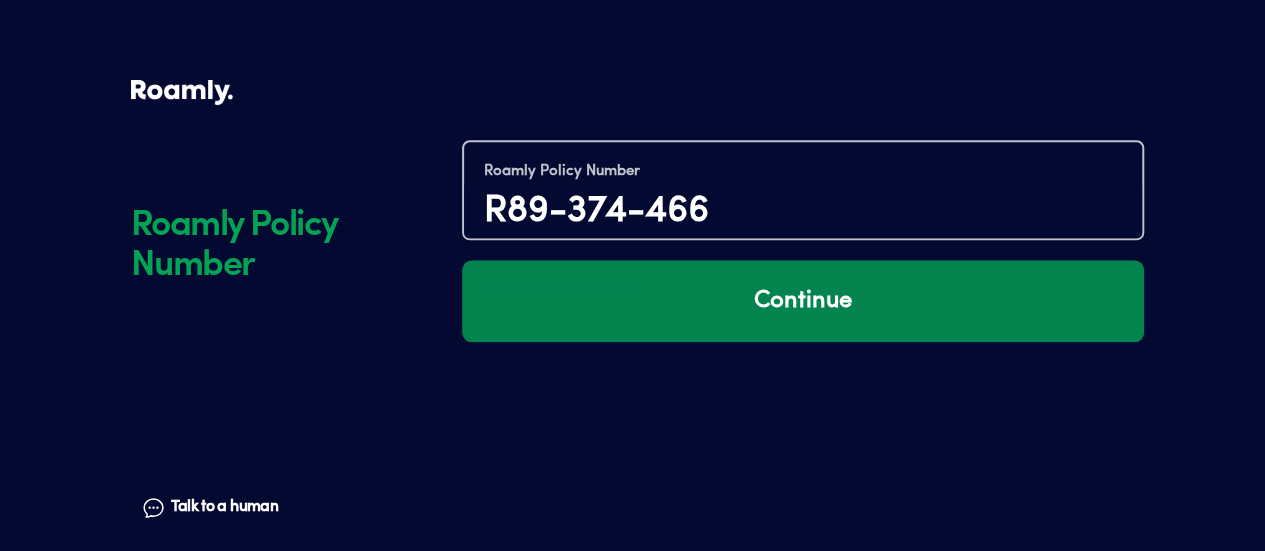 click on "Continue" at bounding box center (803, 301) 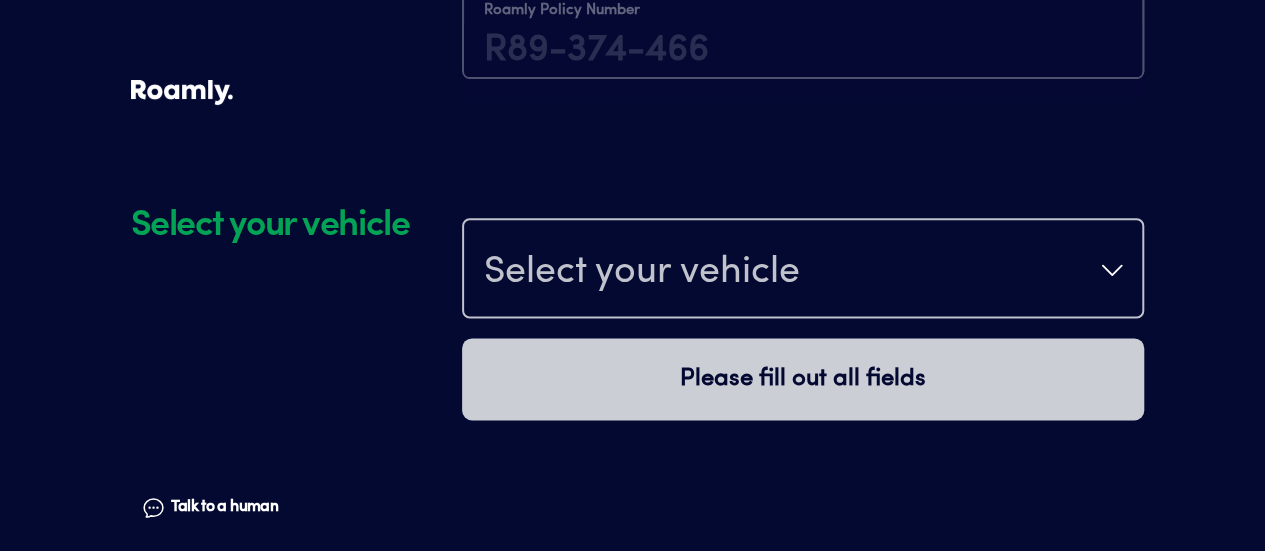 scroll, scrollTop: 1230, scrollLeft: 0, axis: vertical 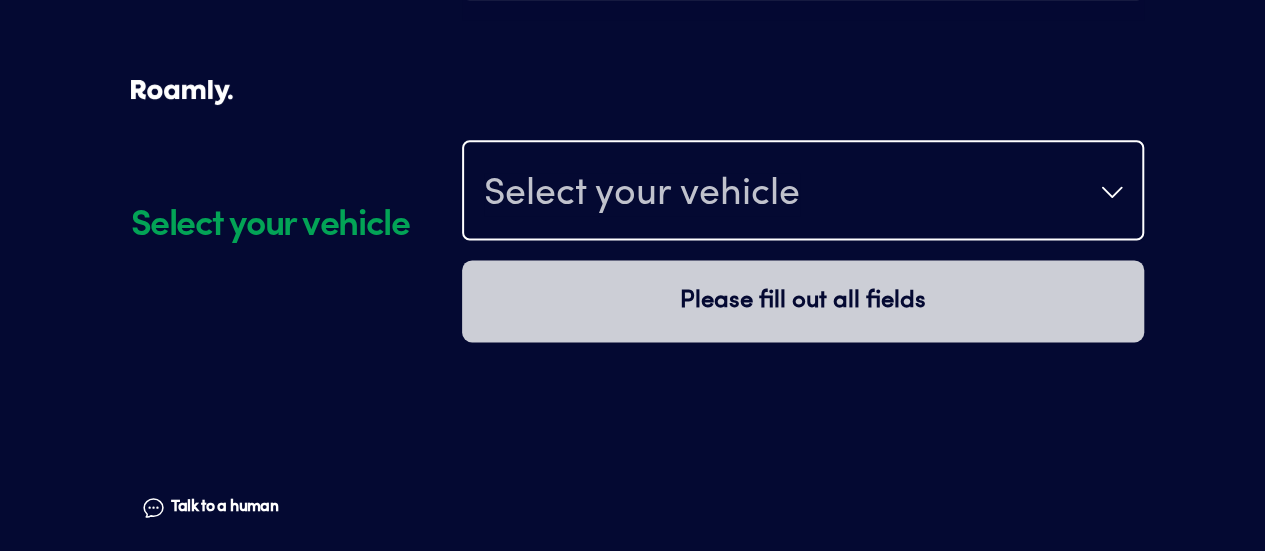 click on "Select your vehicle" at bounding box center (803, 192) 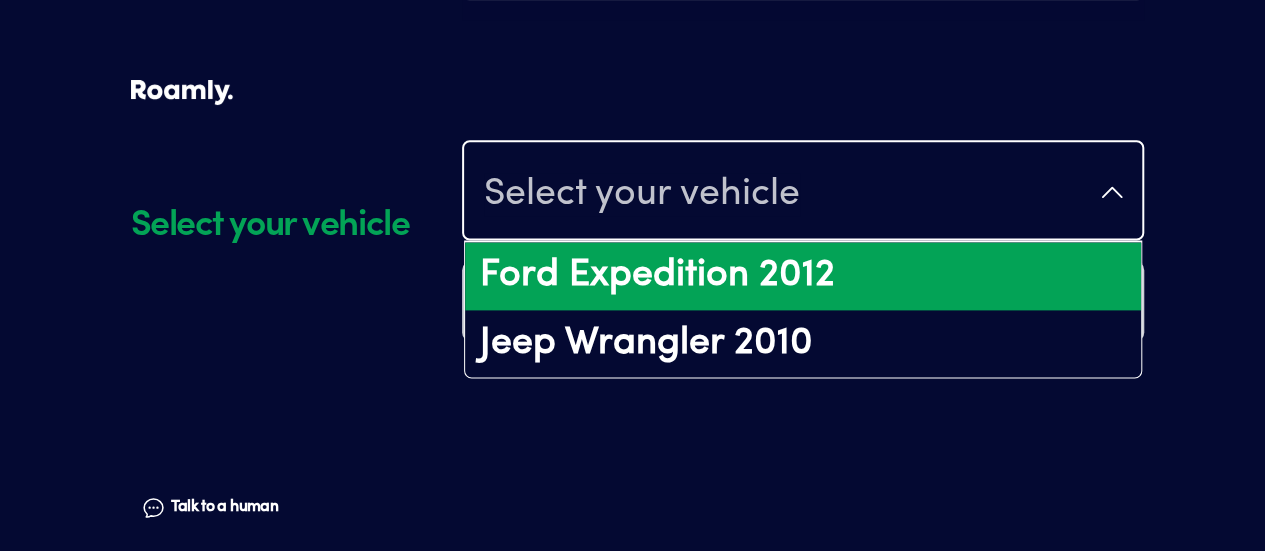 click on "Ford Expedition 2012" at bounding box center (803, 276) 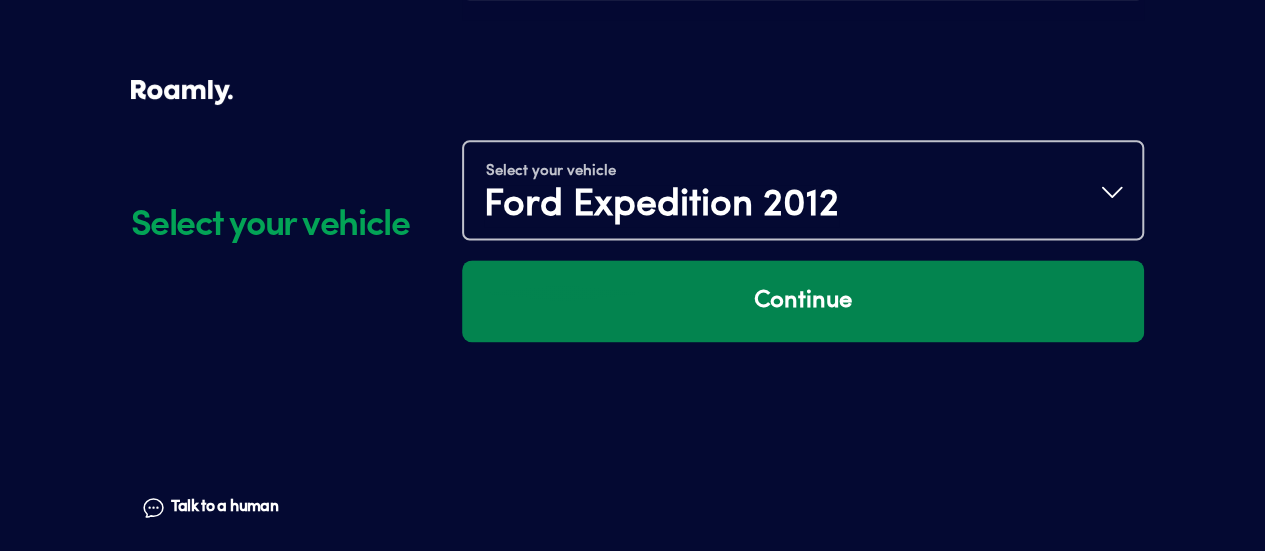 click on "Continue" at bounding box center [803, 301] 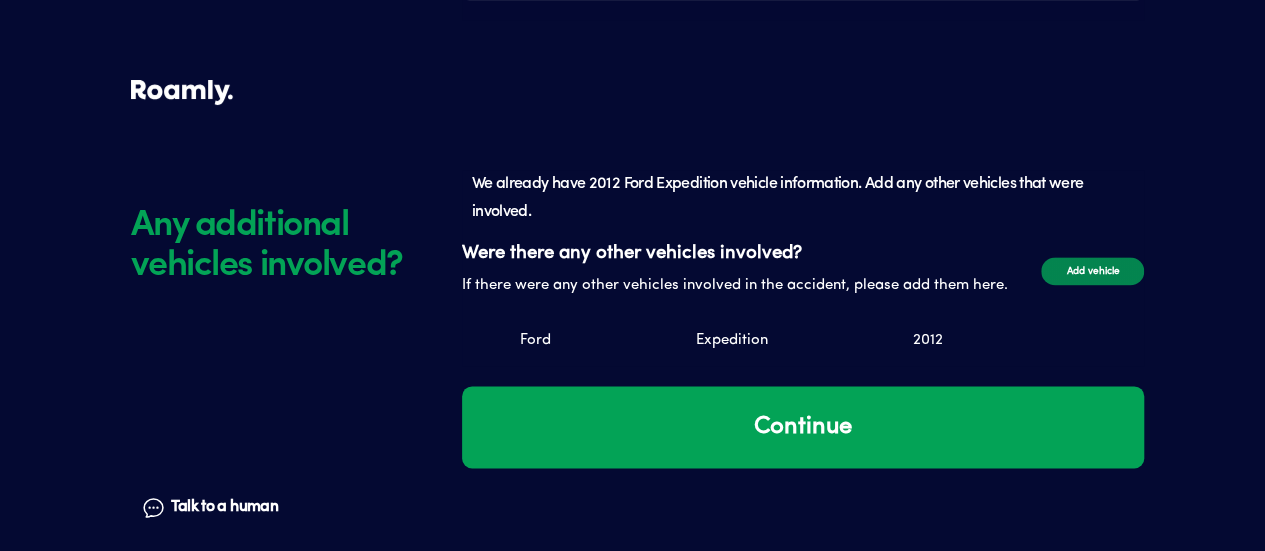 click on "Add vehicle" at bounding box center [1092, 271] 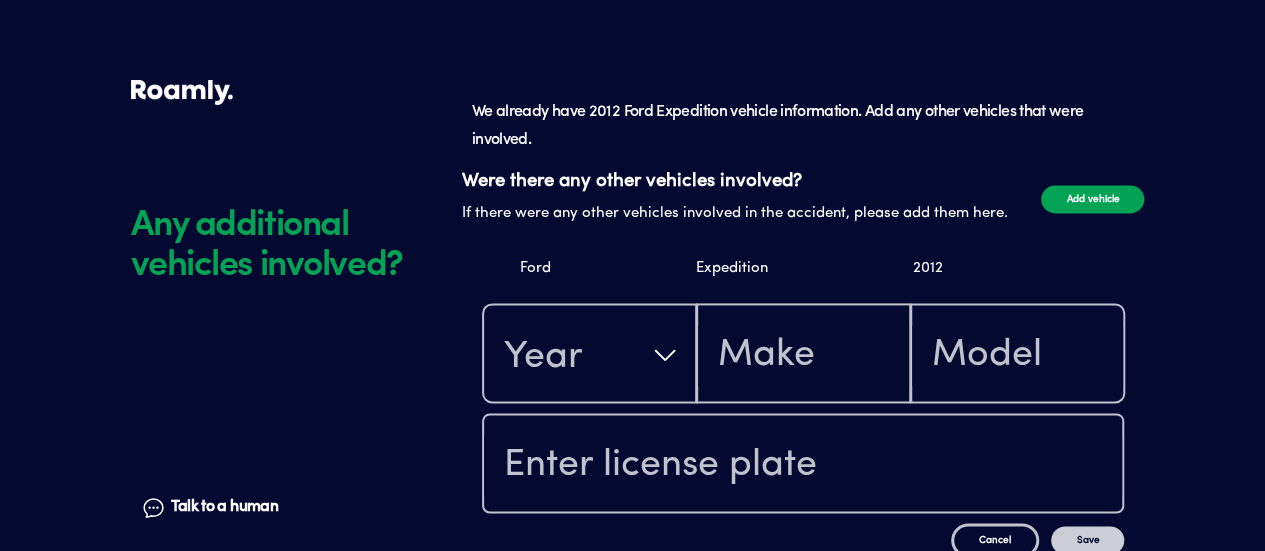 scroll, scrollTop: 1411, scrollLeft: 0, axis: vertical 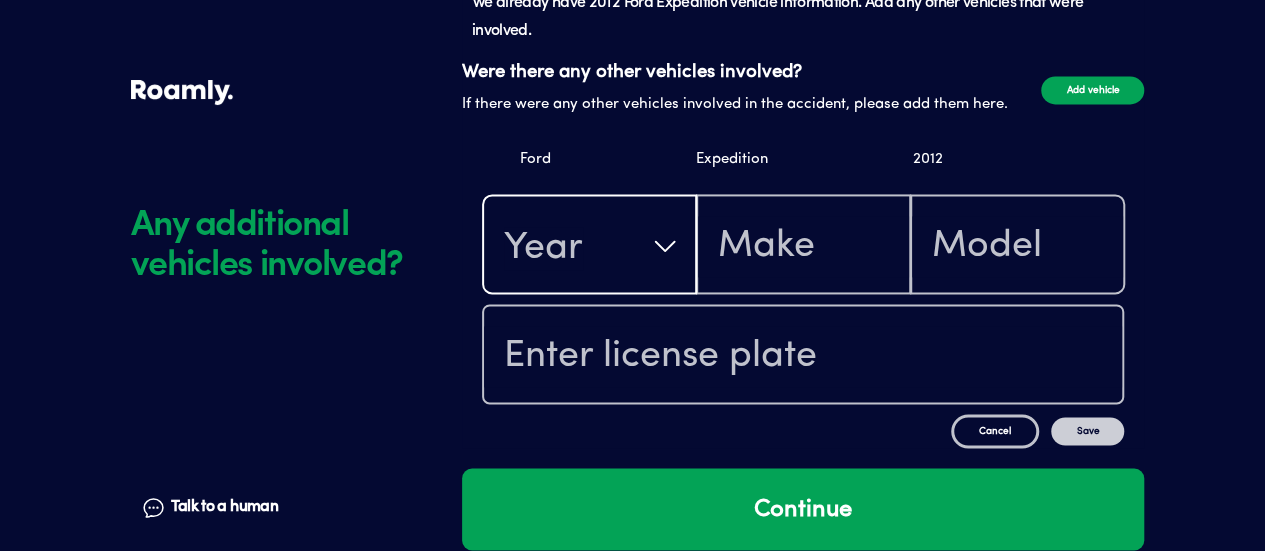 click on "Year" at bounding box center (589, 246) 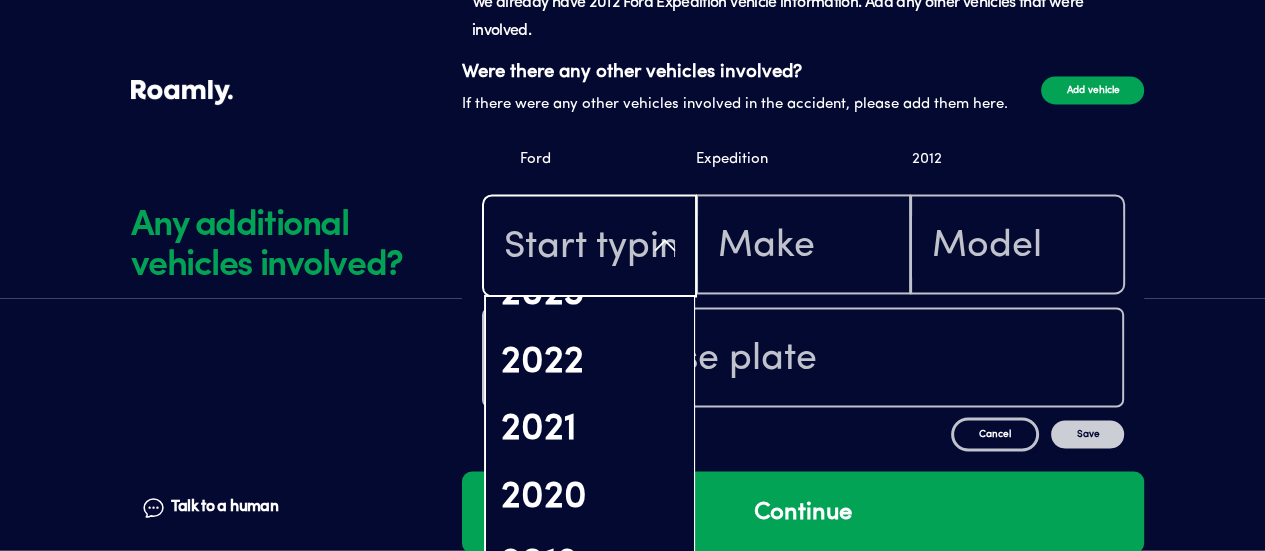 scroll, scrollTop: 314, scrollLeft: 0, axis: vertical 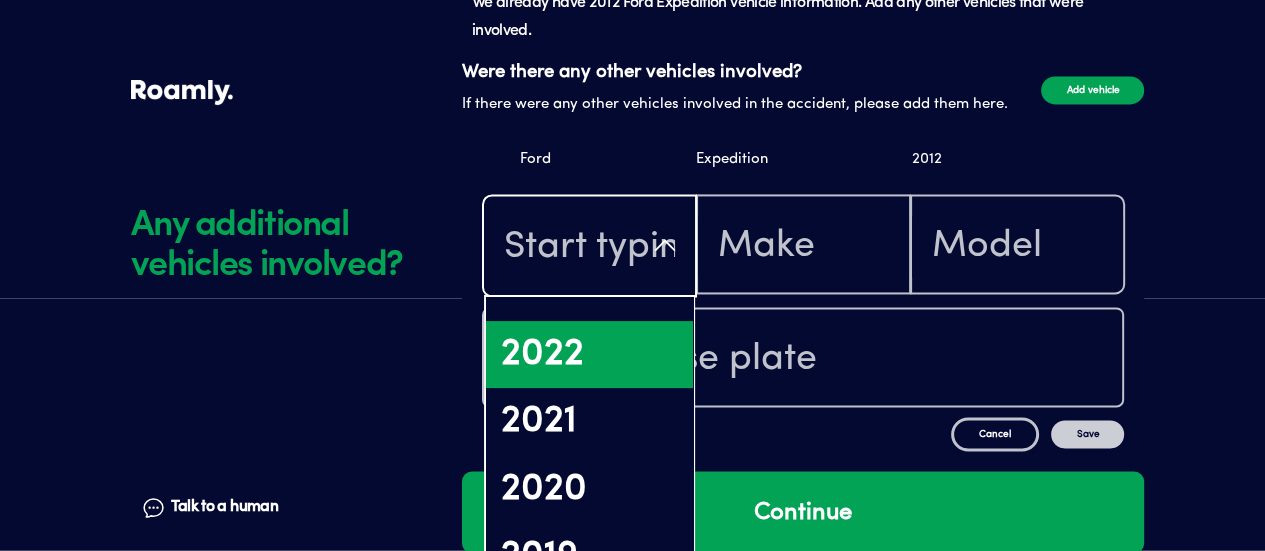 click on "2022" at bounding box center (589, 355) 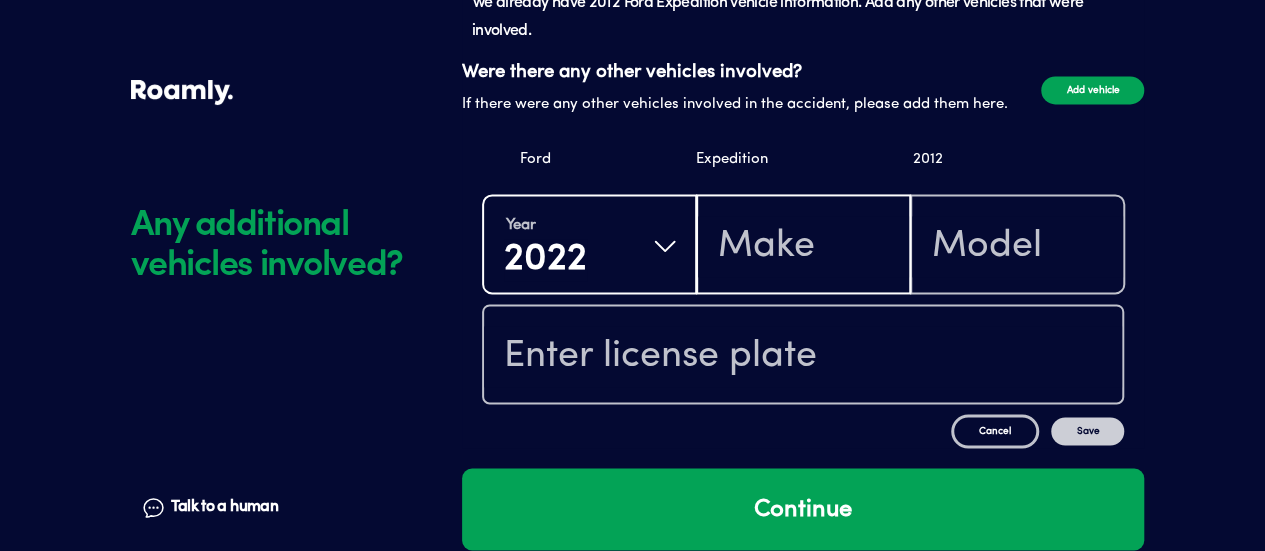 click at bounding box center (803, 246) 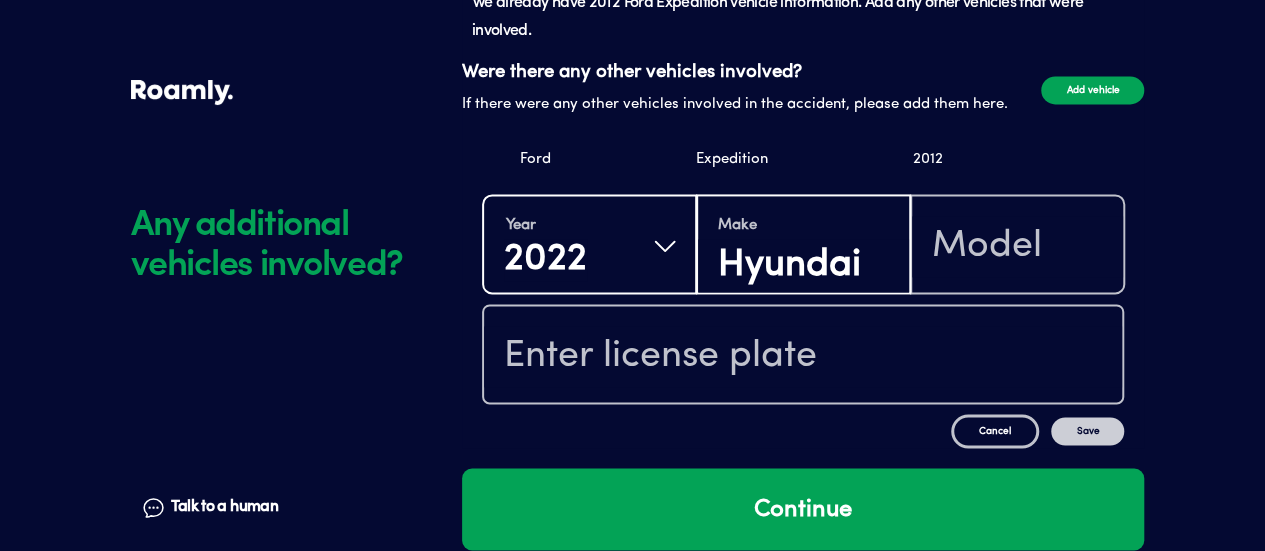 type on "Hyundai" 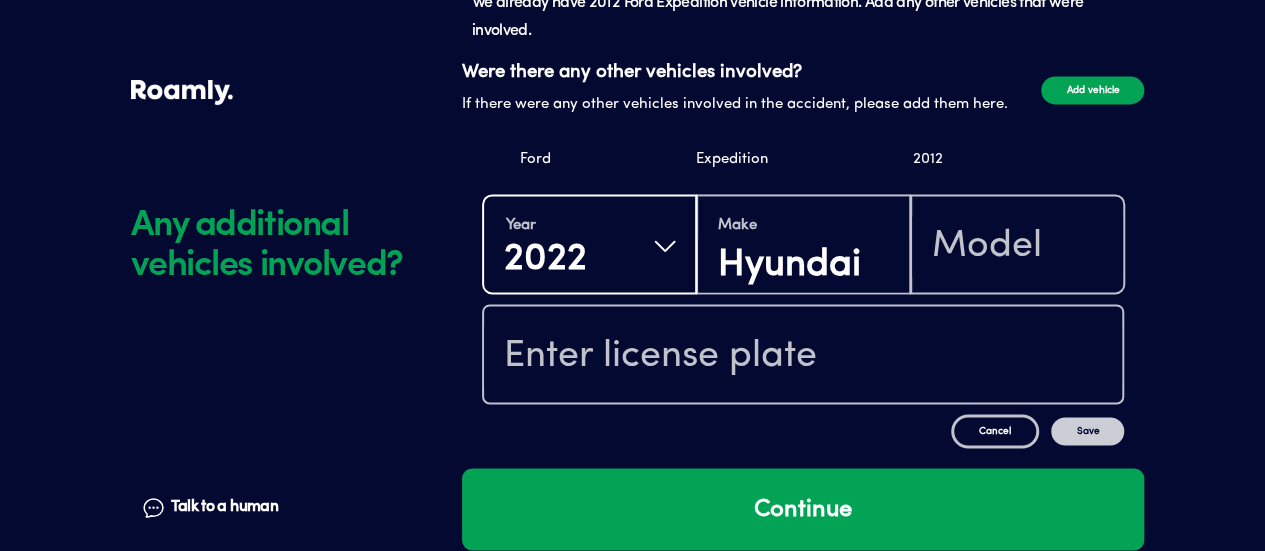 click on "Talk to a human" at bounding box center (224, 507) 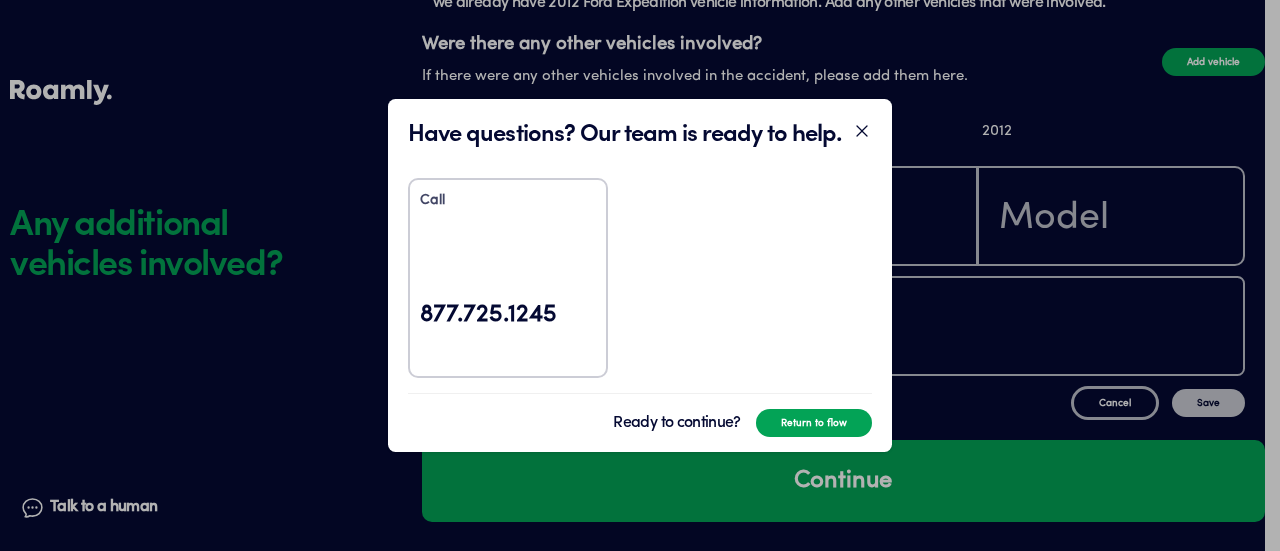 click 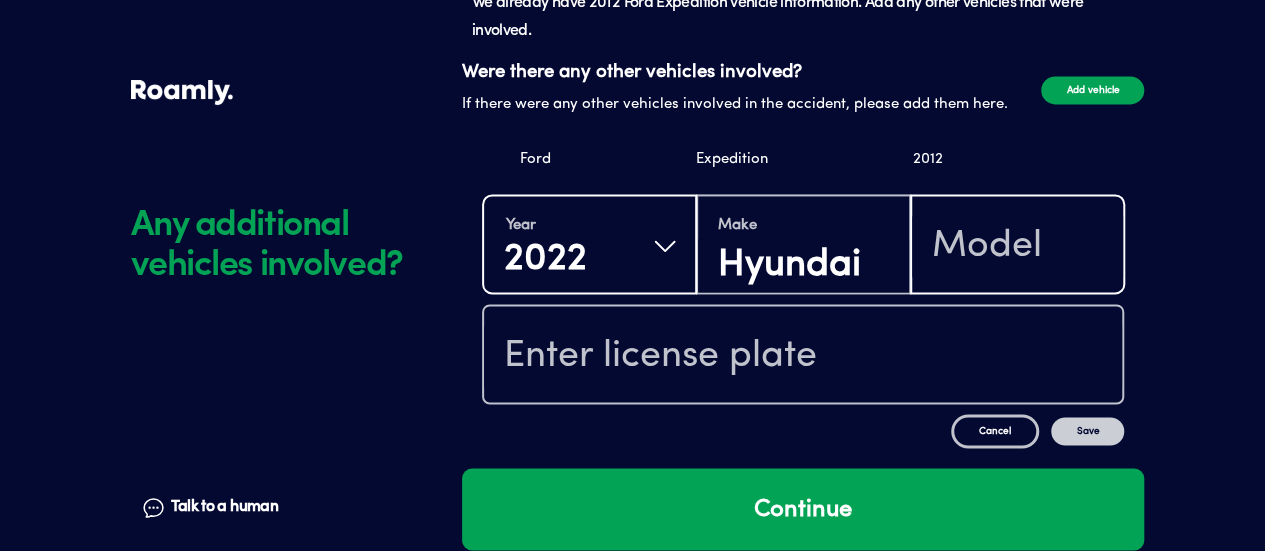 click at bounding box center (1017, 246) 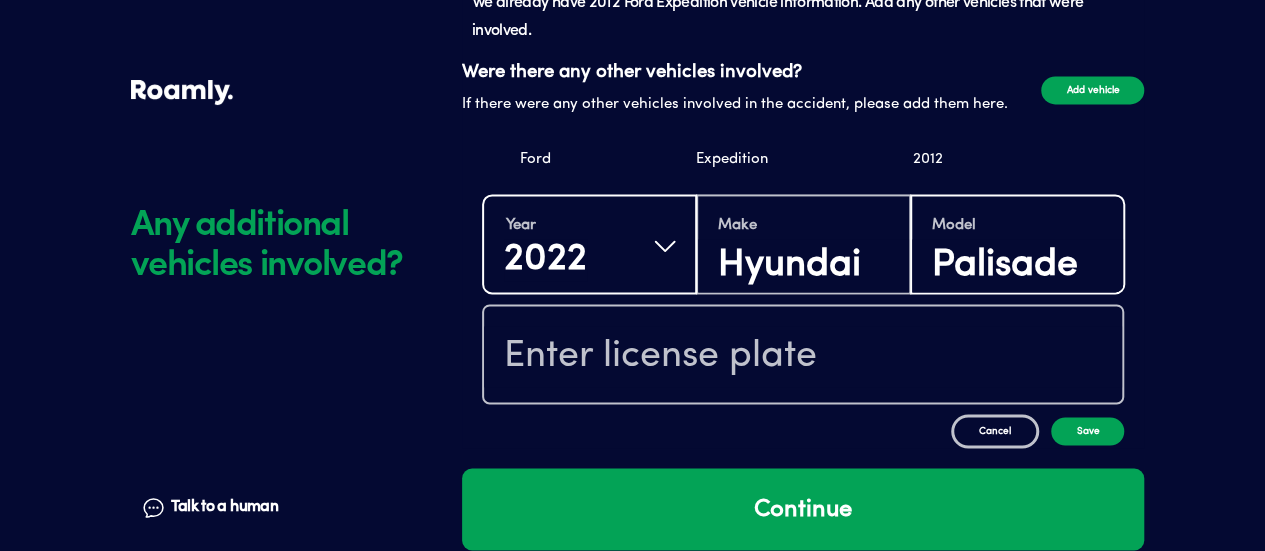 type on "Palisade" 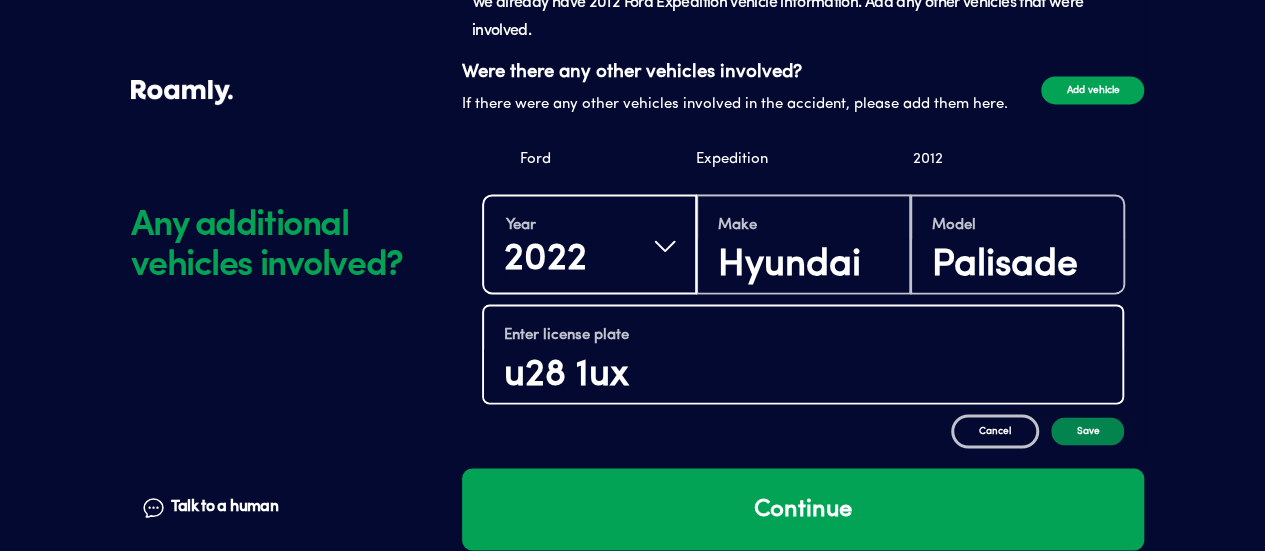 type on "u28 1ux" 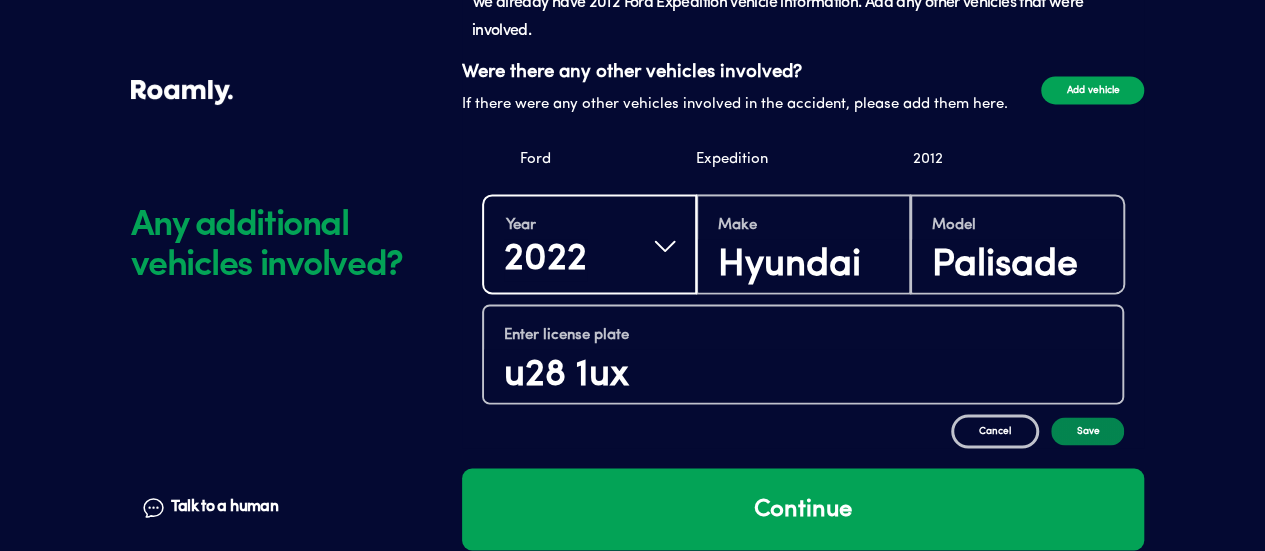 click on "Save" at bounding box center (1087, 431) 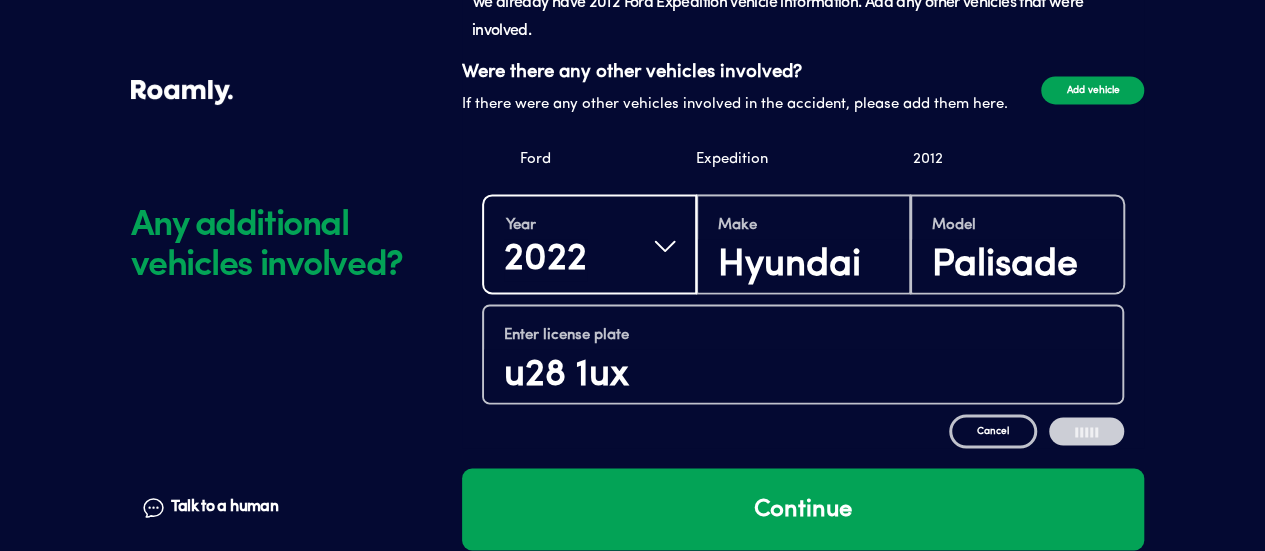 scroll, scrollTop: 1249, scrollLeft: 0, axis: vertical 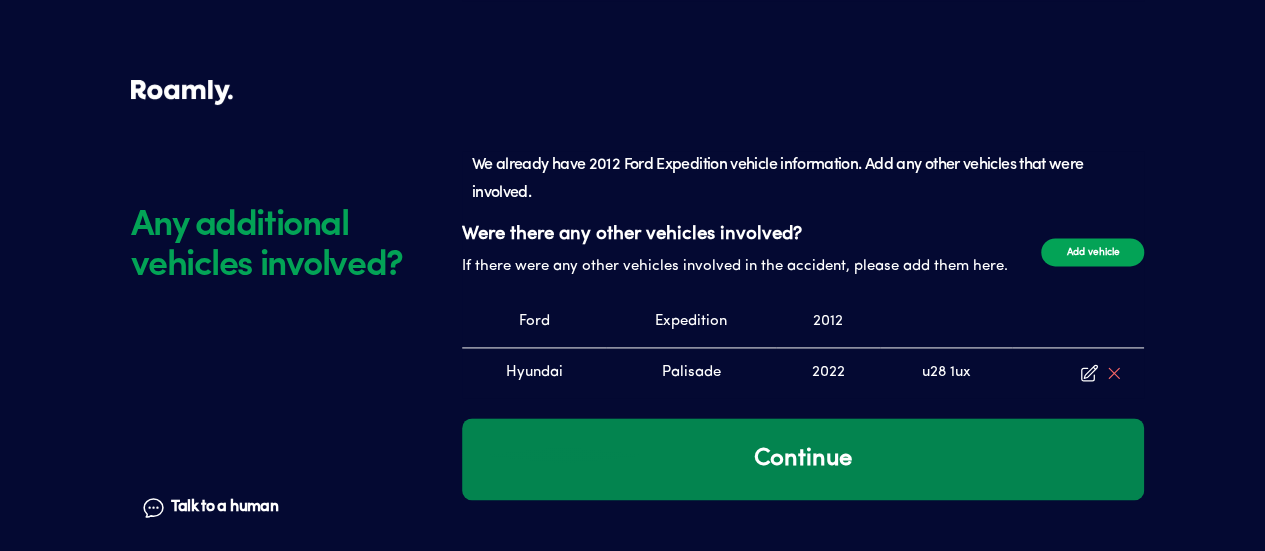 click on "Continue" at bounding box center [803, 459] 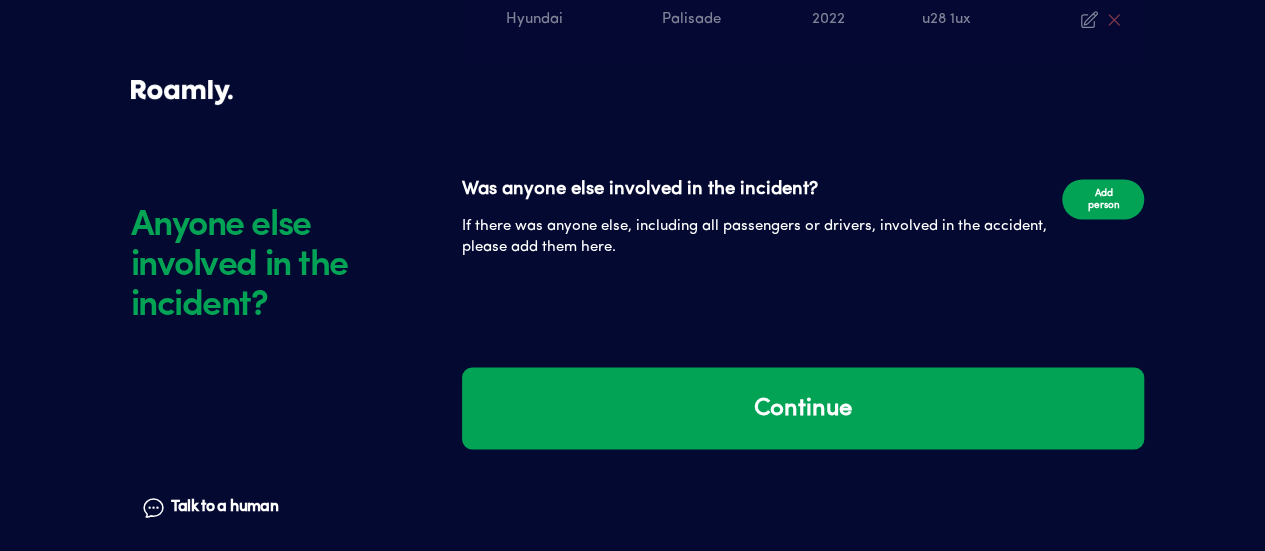scroll, scrollTop: 1658, scrollLeft: 0, axis: vertical 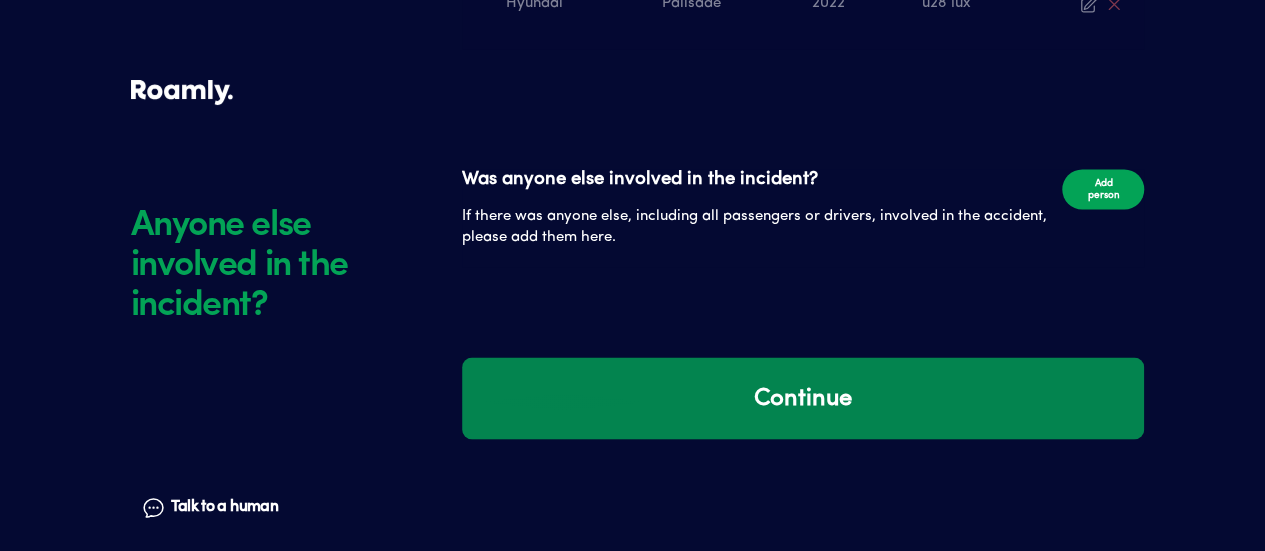 click on "Continue" at bounding box center (803, 398) 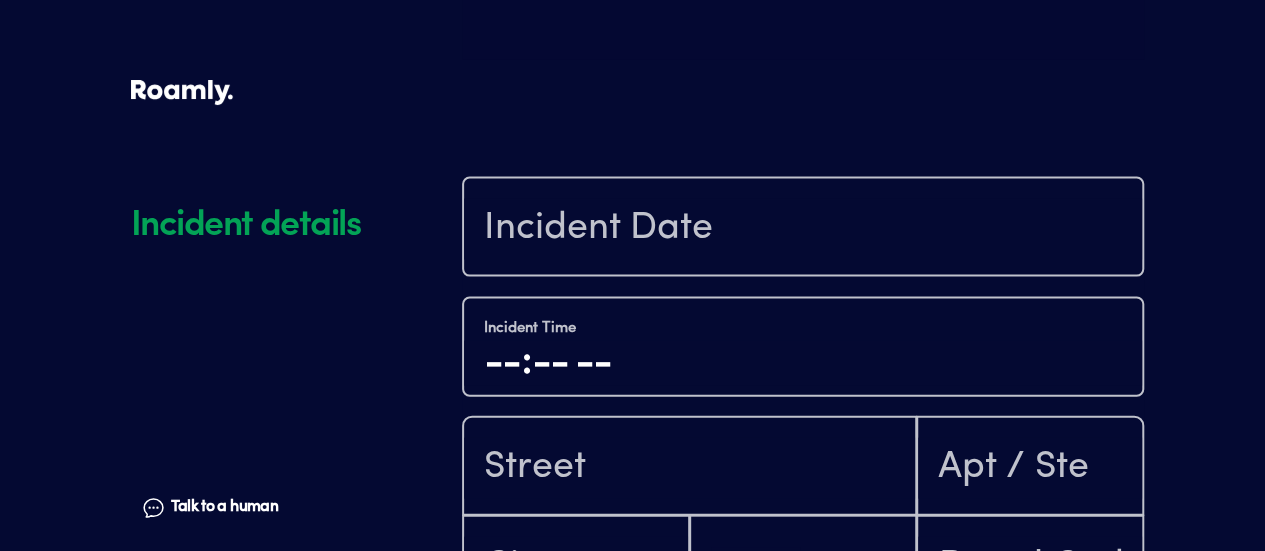 scroll, scrollTop: 2026, scrollLeft: 0, axis: vertical 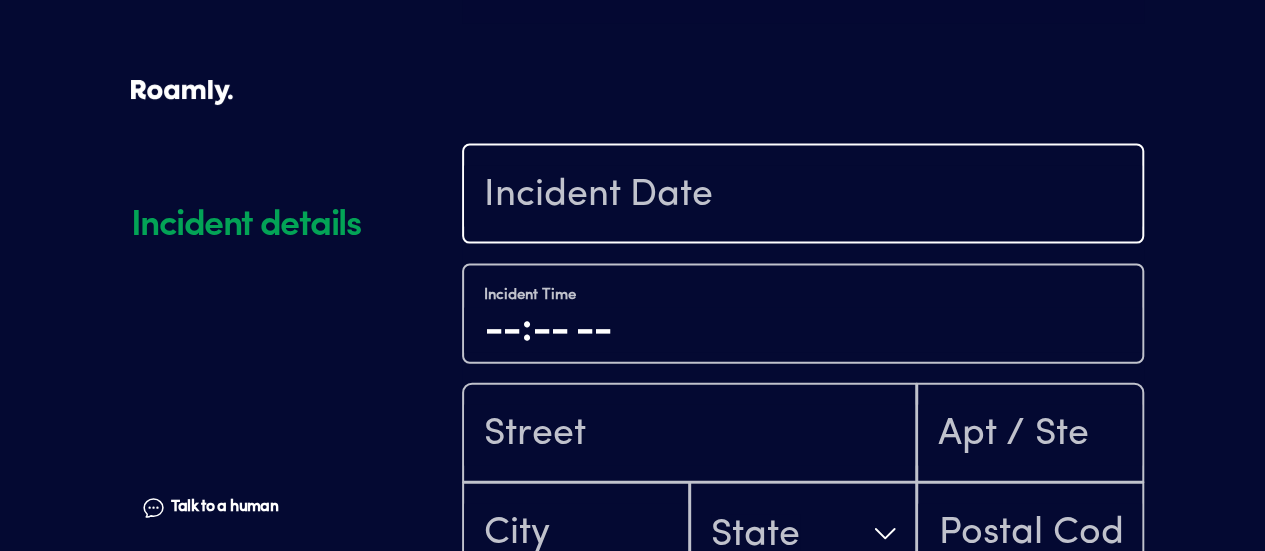 click at bounding box center [803, 196] 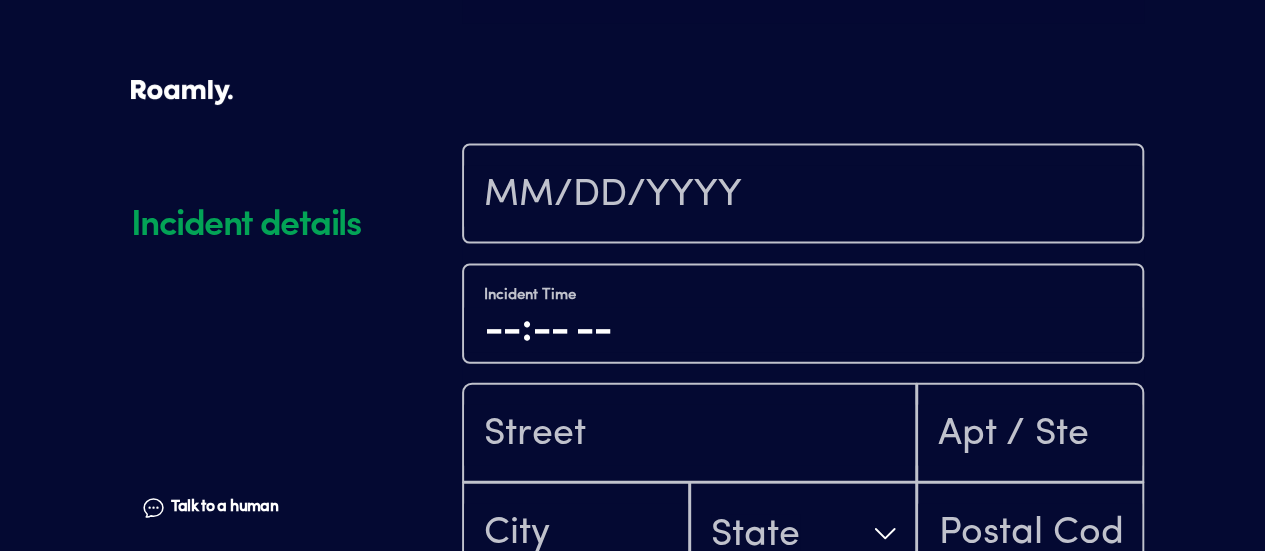 click on "Talk to a human" at bounding box center [224, 507] 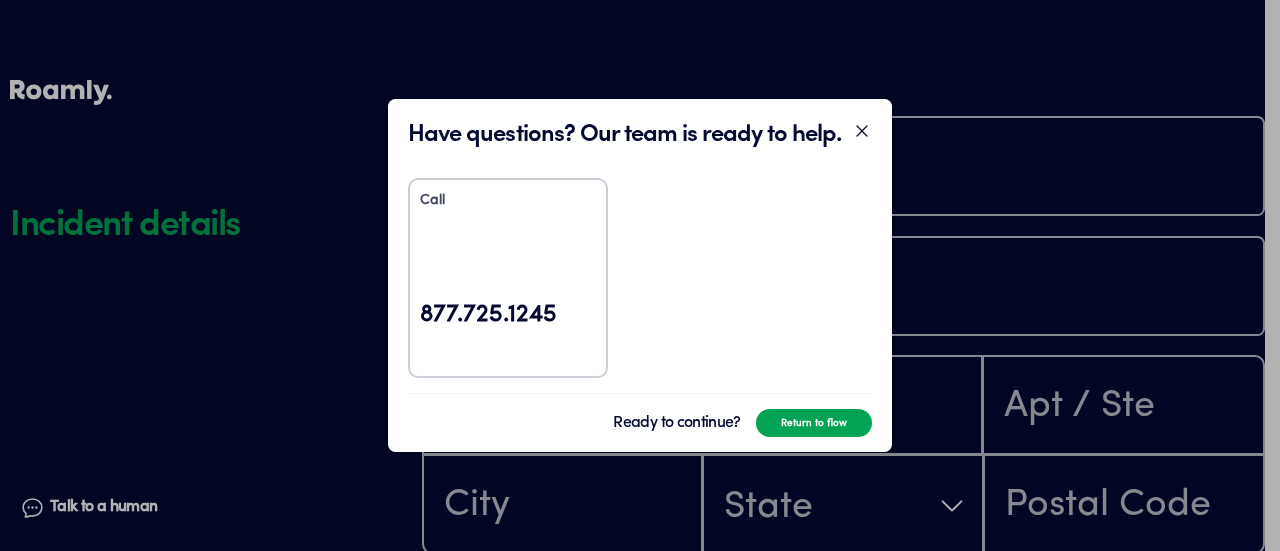 click 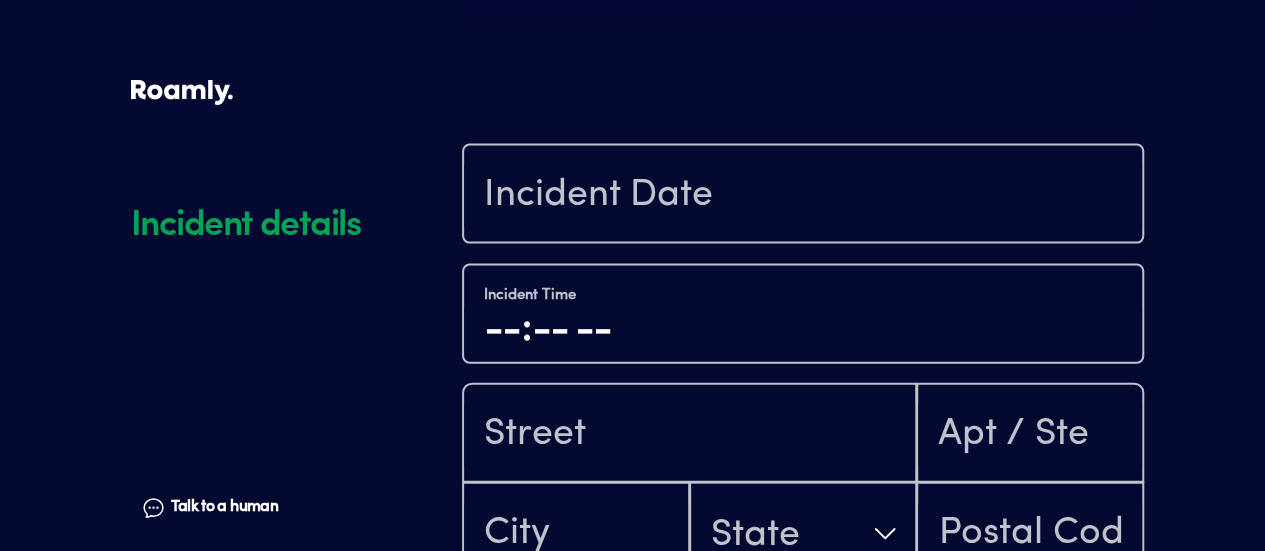 click at bounding box center (803, 194) 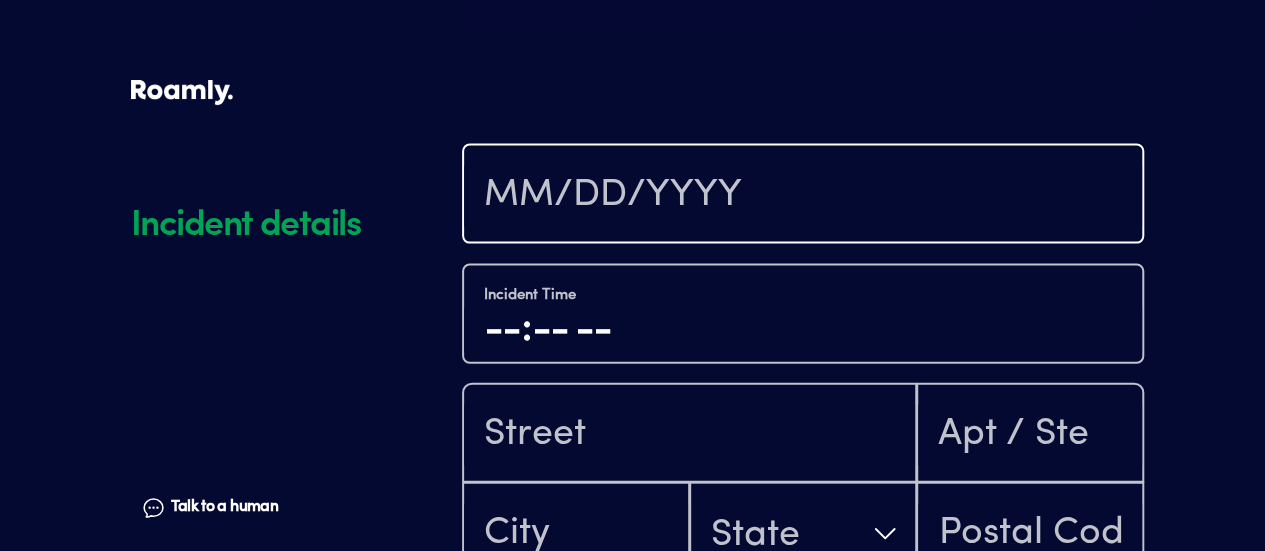 click at bounding box center [803, 196] 